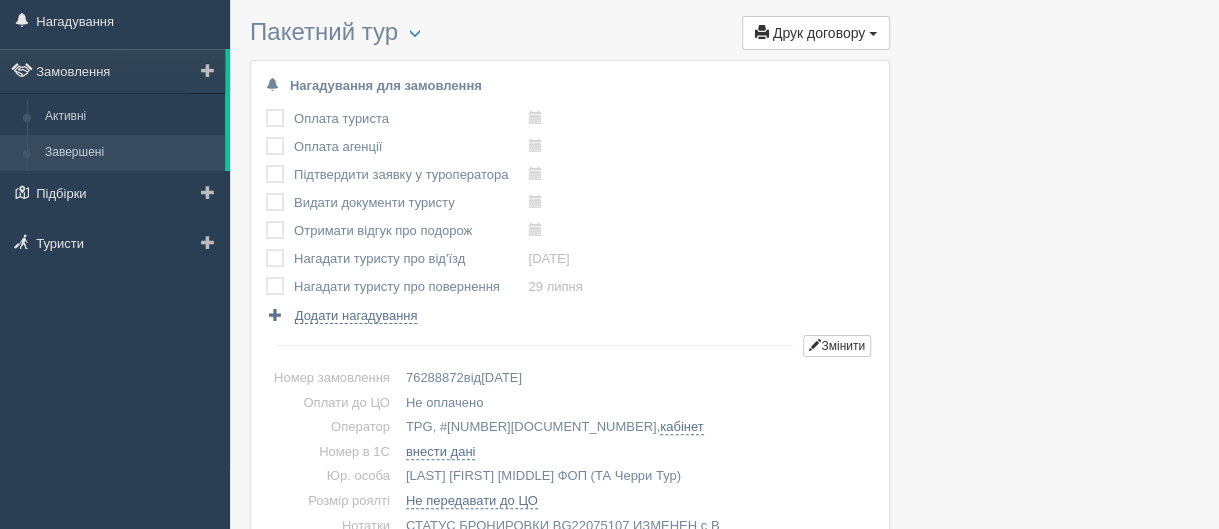 scroll, scrollTop: 0, scrollLeft: 0, axis: both 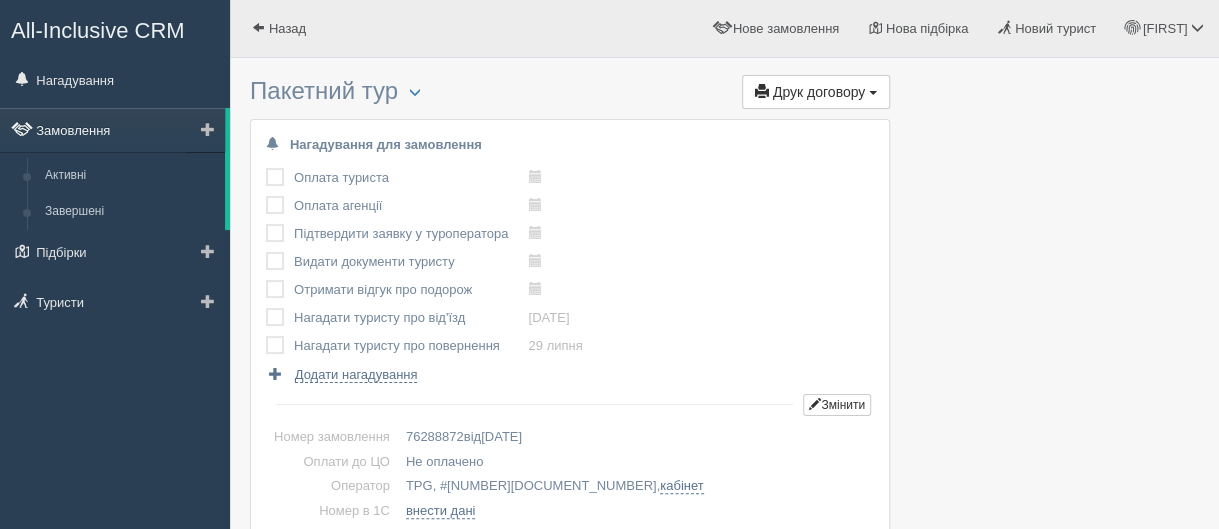 click on "Замовлення" at bounding box center [112, 130] 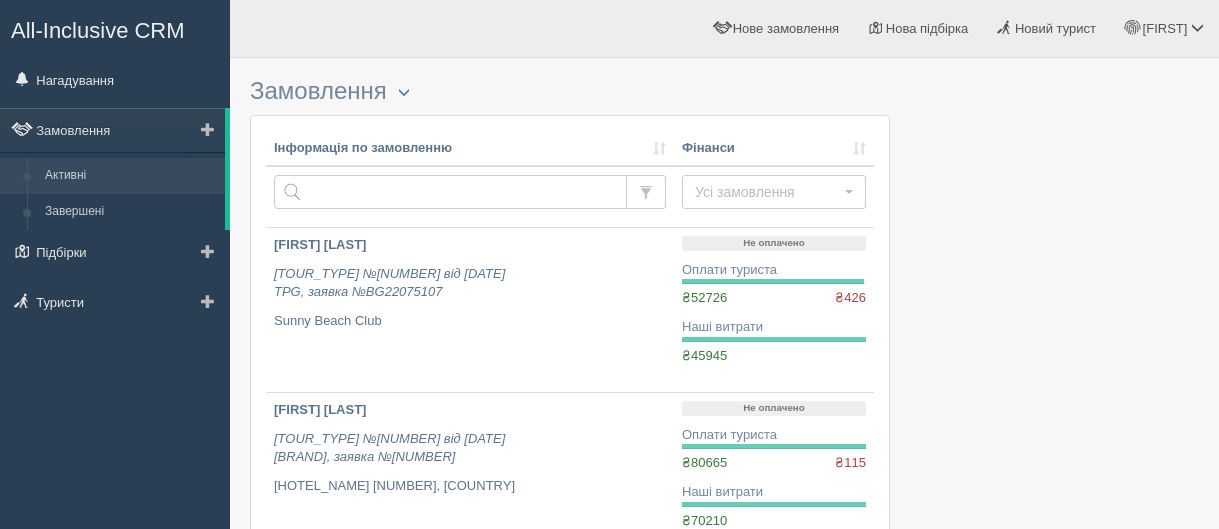 scroll, scrollTop: 0, scrollLeft: 0, axis: both 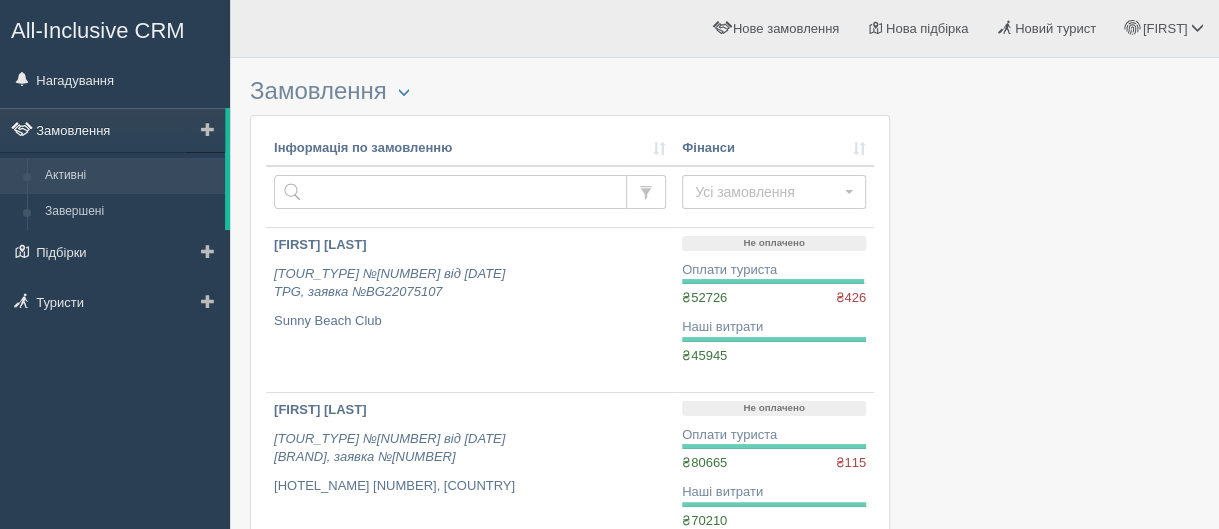 click on "Замовлення" at bounding box center (112, 130) 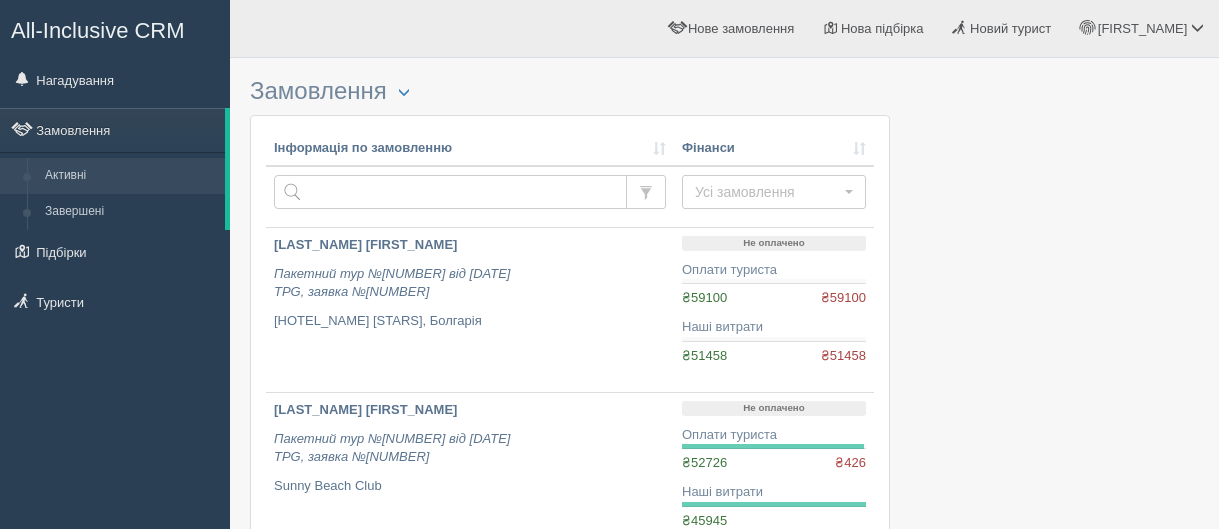 scroll, scrollTop: 0, scrollLeft: 0, axis: both 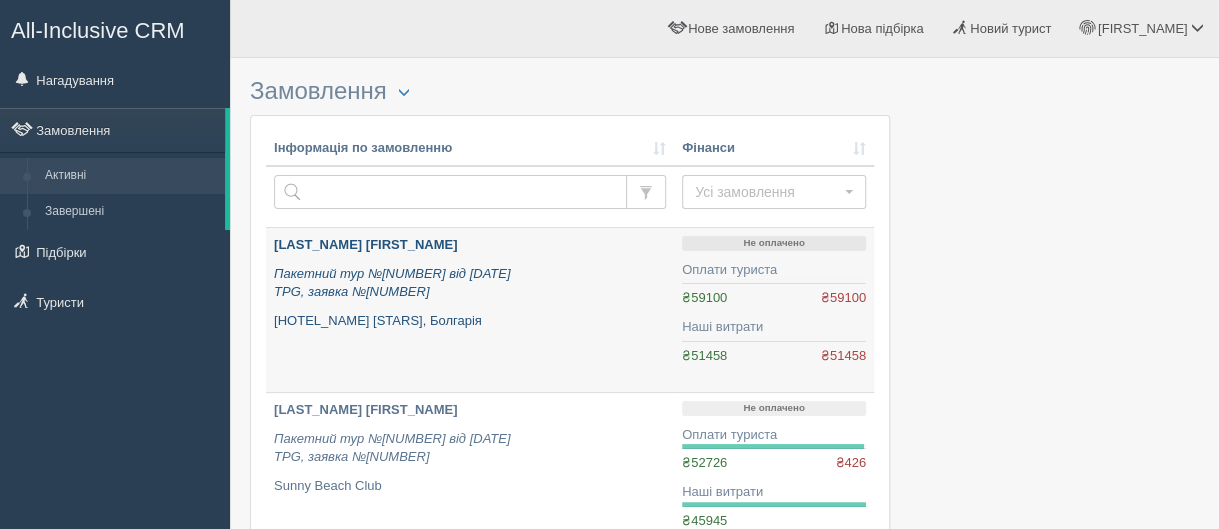 click on "[FIRST] [LAST]" at bounding box center (365, 244) 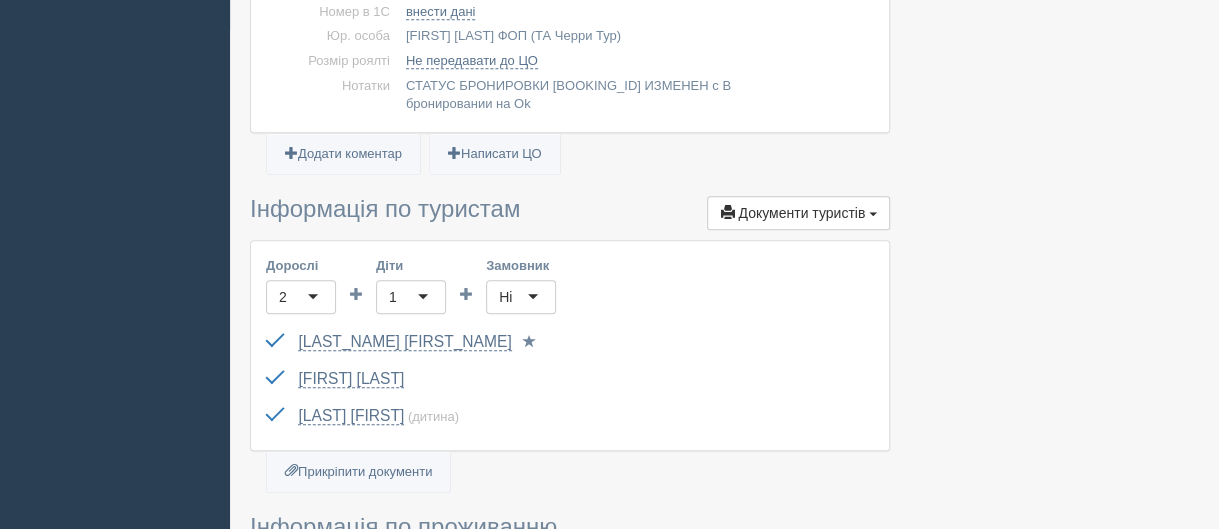 scroll, scrollTop: 500, scrollLeft: 0, axis: vertical 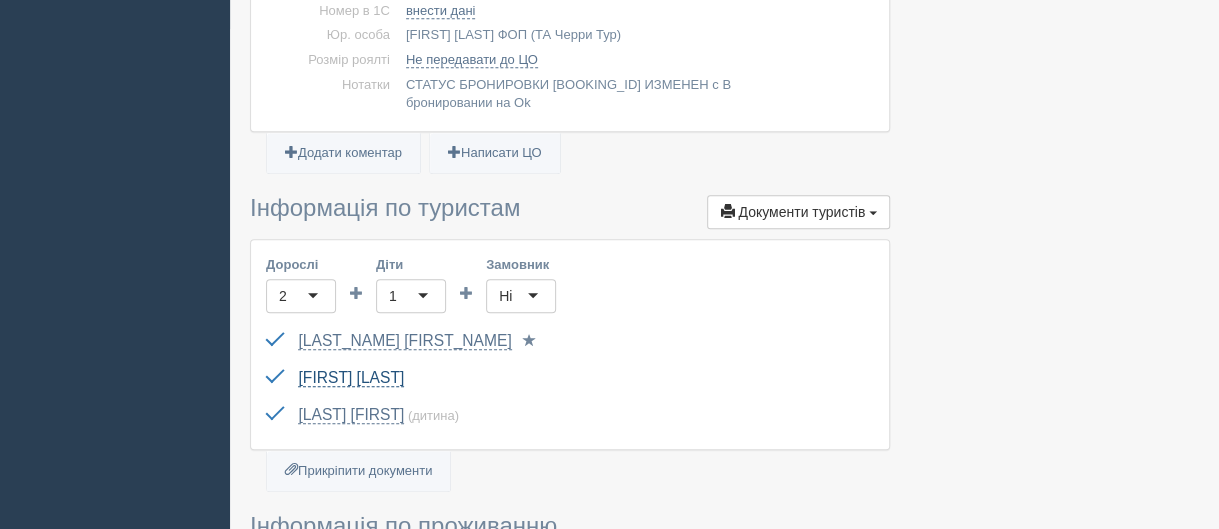 click on "[FIRST] [LAST]" at bounding box center [351, 378] 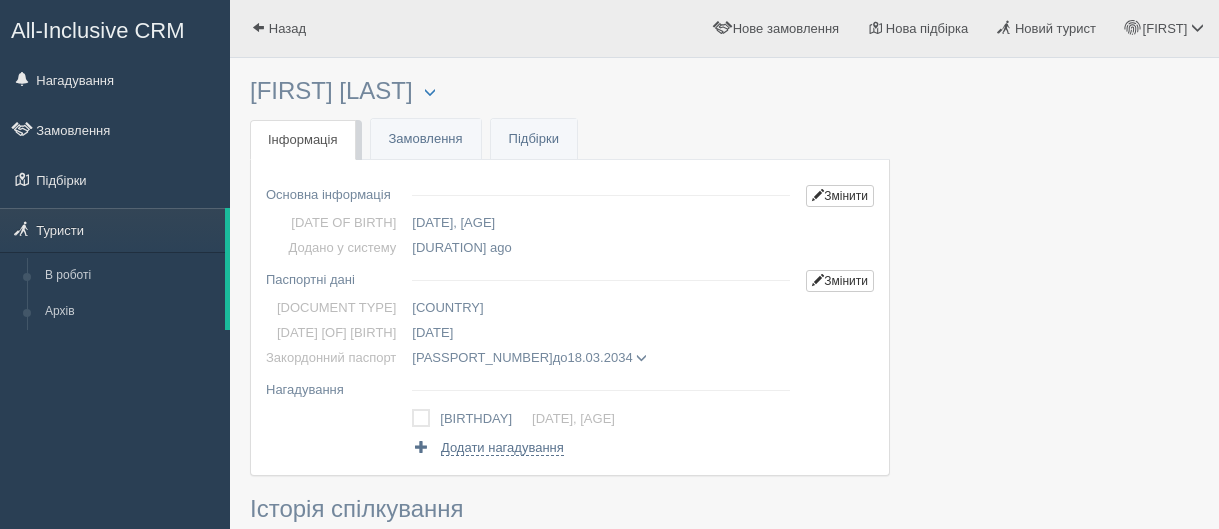 scroll, scrollTop: 0, scrollLeft: 0, axis: both 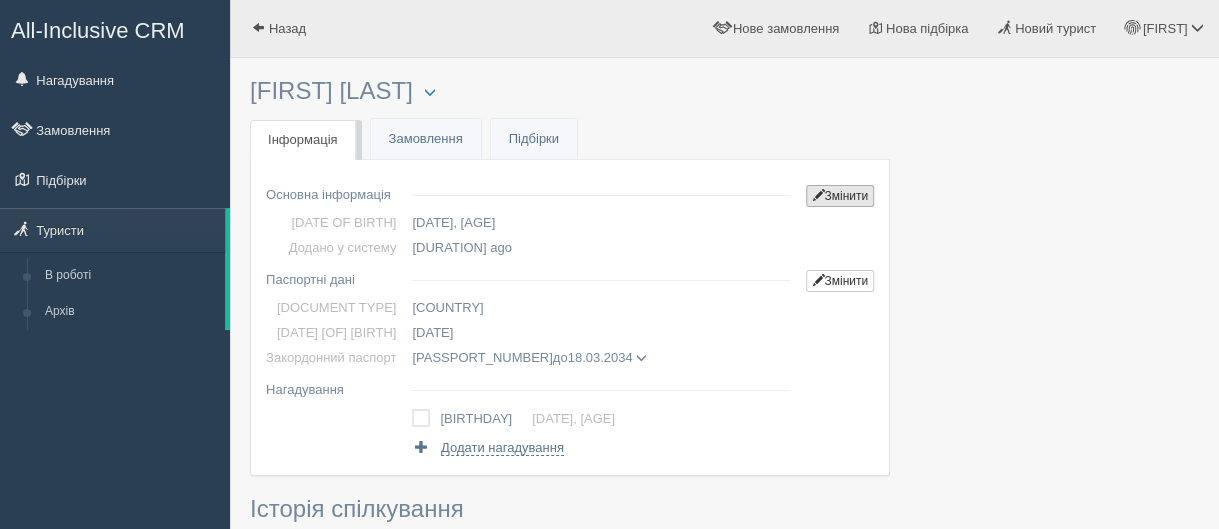 click at bounding box center [818, 195] 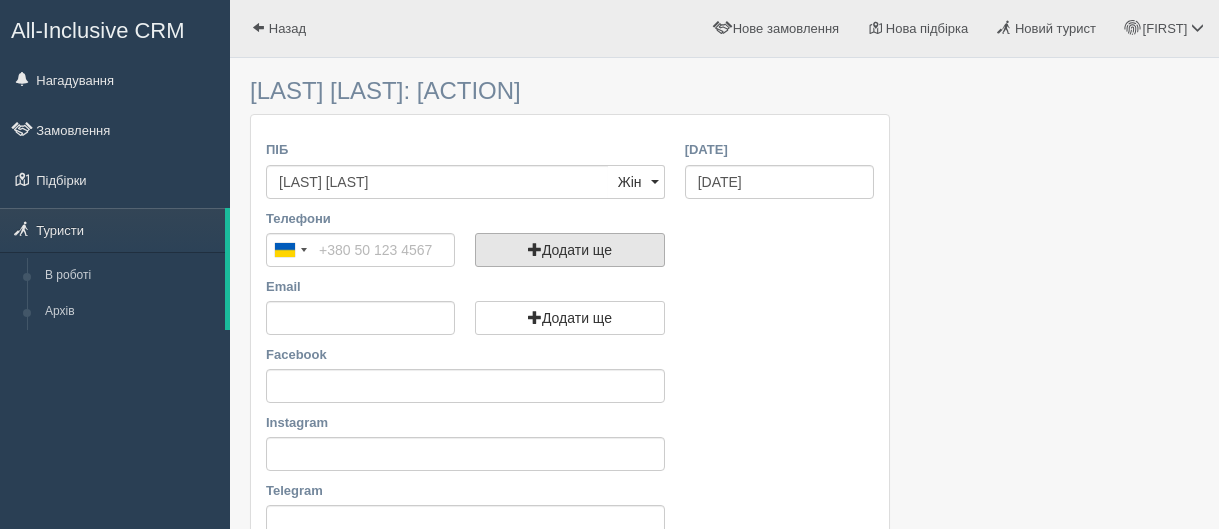 scroll, scrollTop: 0, scrollLeft: 0, axis: both 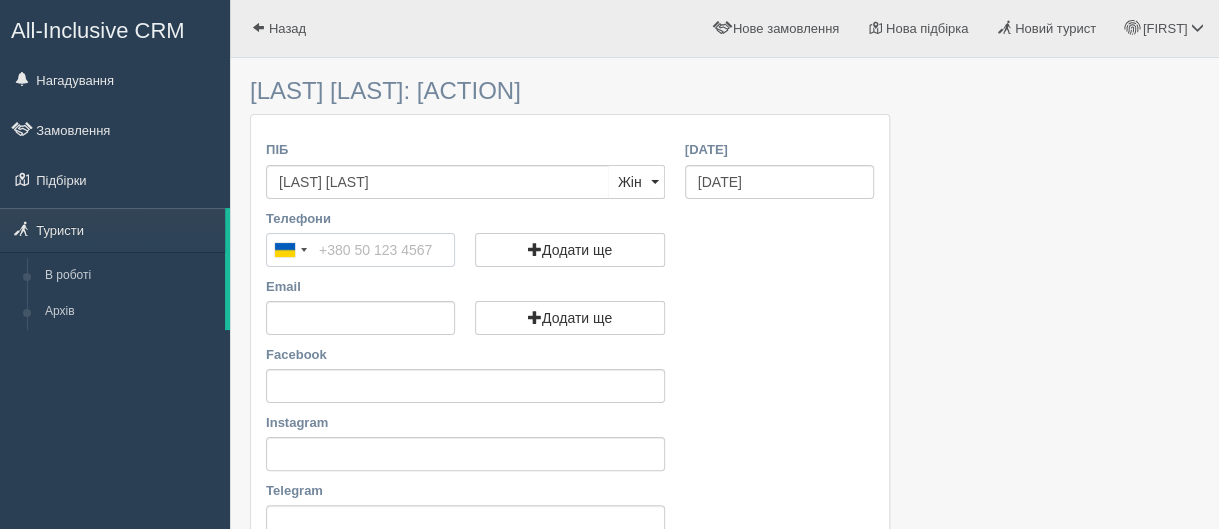 click on "Телефони" at bounding box center [360, 250] 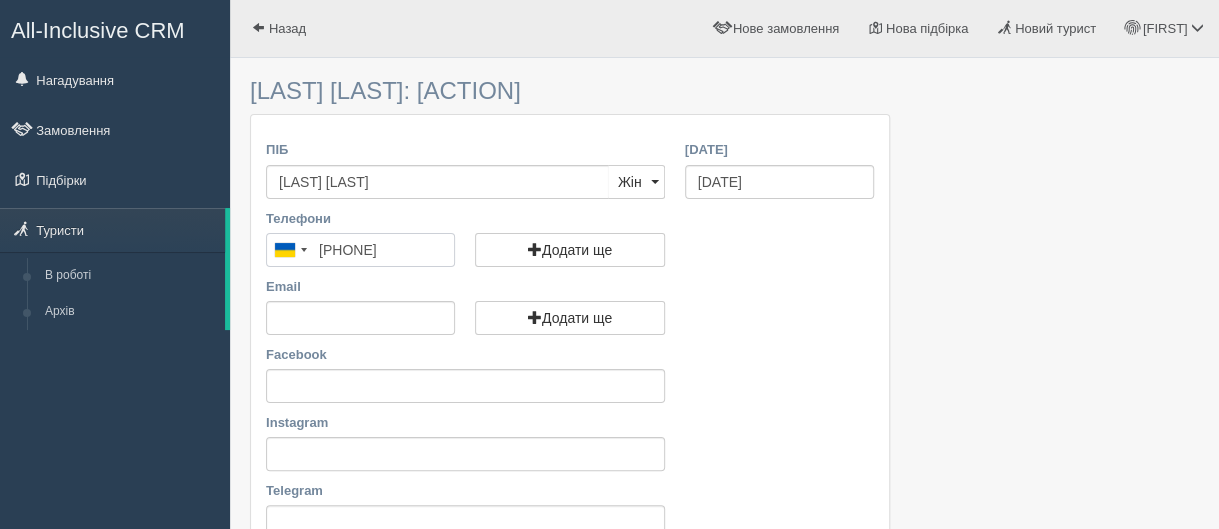 type on "[PHONE]" 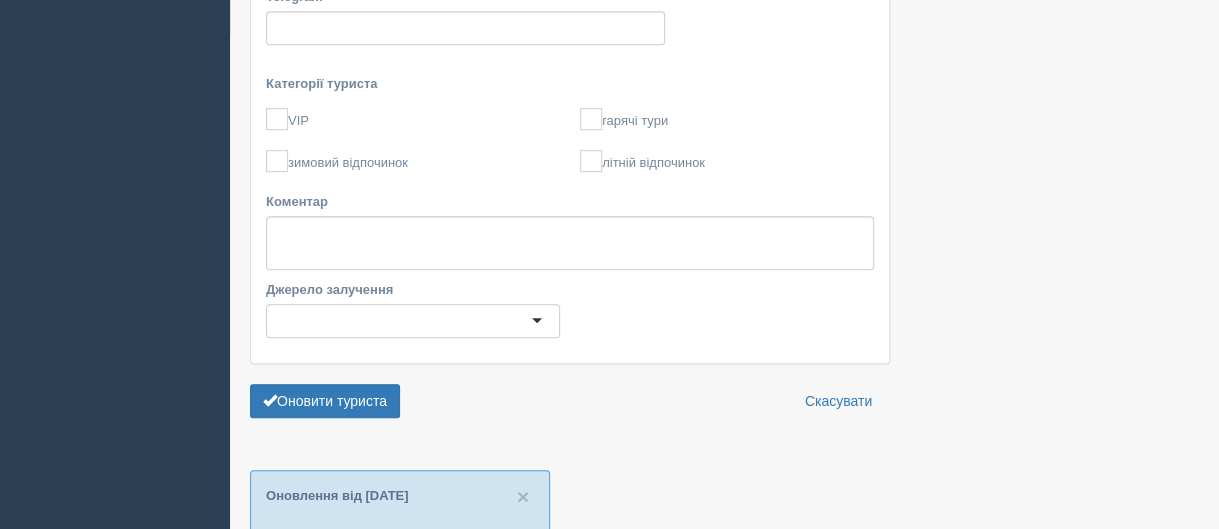 scroll, scrollTop: 500, scrollLeft: 0, axis: vertical 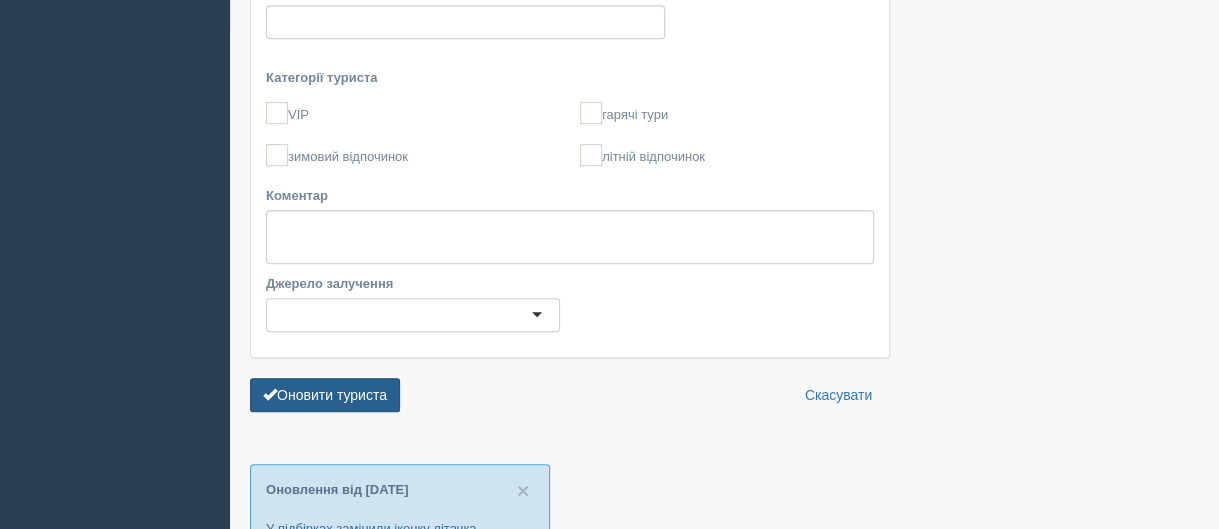 click on "Оновити туриста" at bounding box center [325, 395] 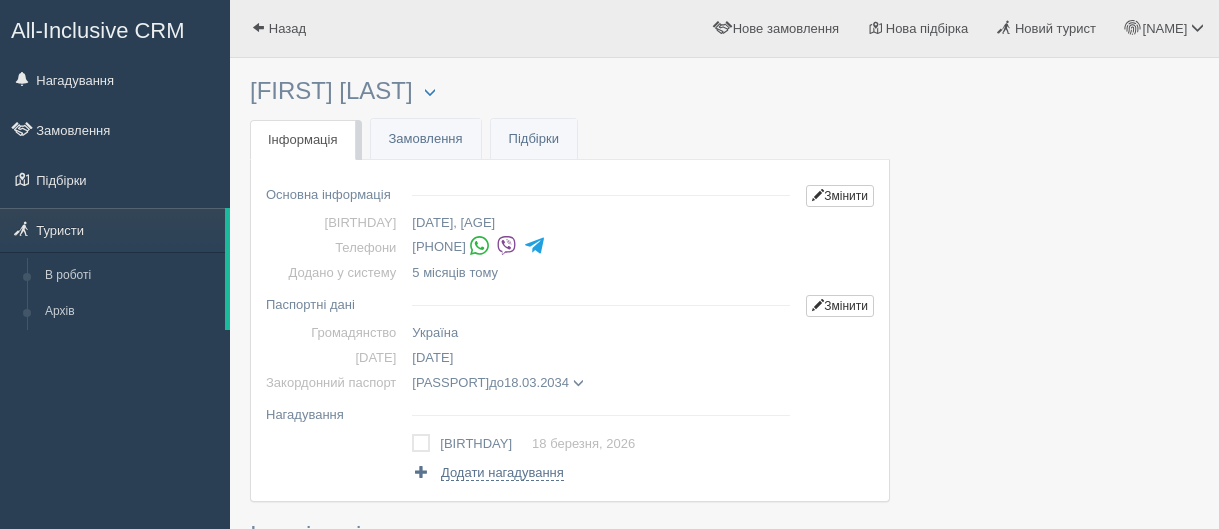 scroll, scrollTop: 0, scrollLeft: 0, axis: both 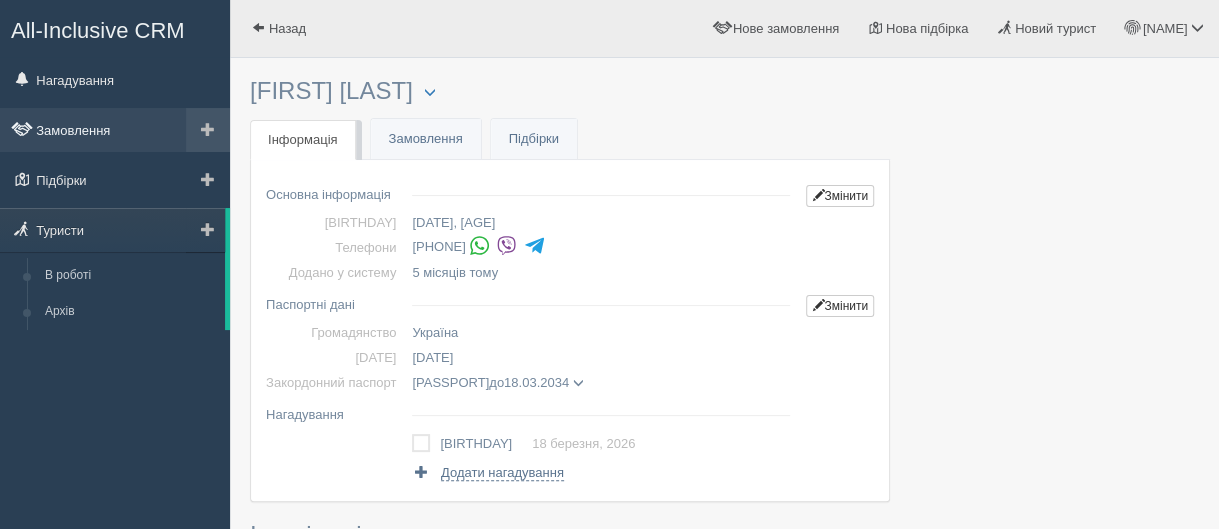 click on "Замовлення" at bounding box center [115, 130] 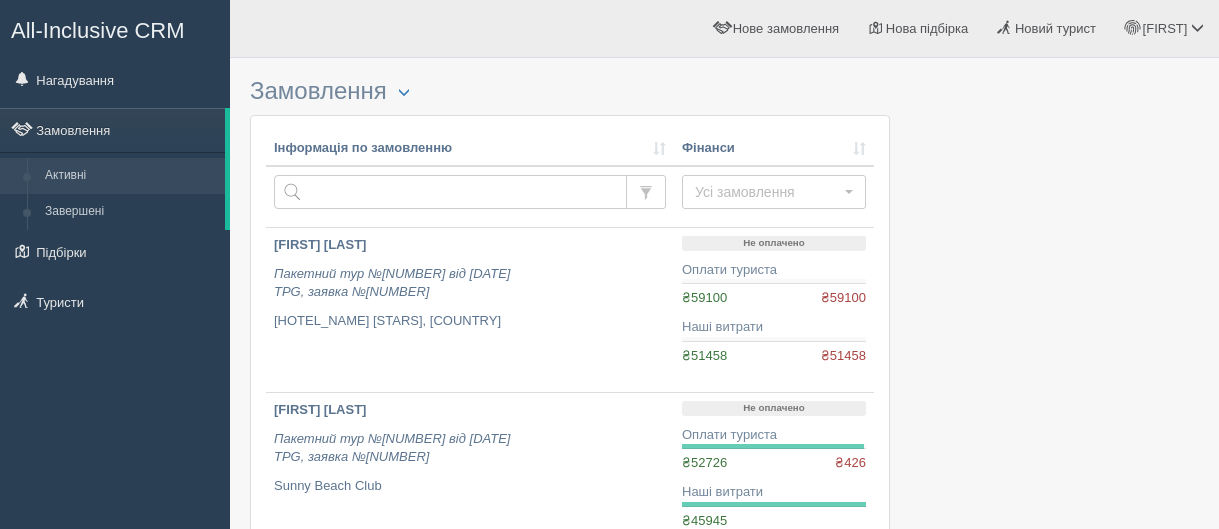 scroll, scrollTop: 0, scrollLeft: 0, axis: both 